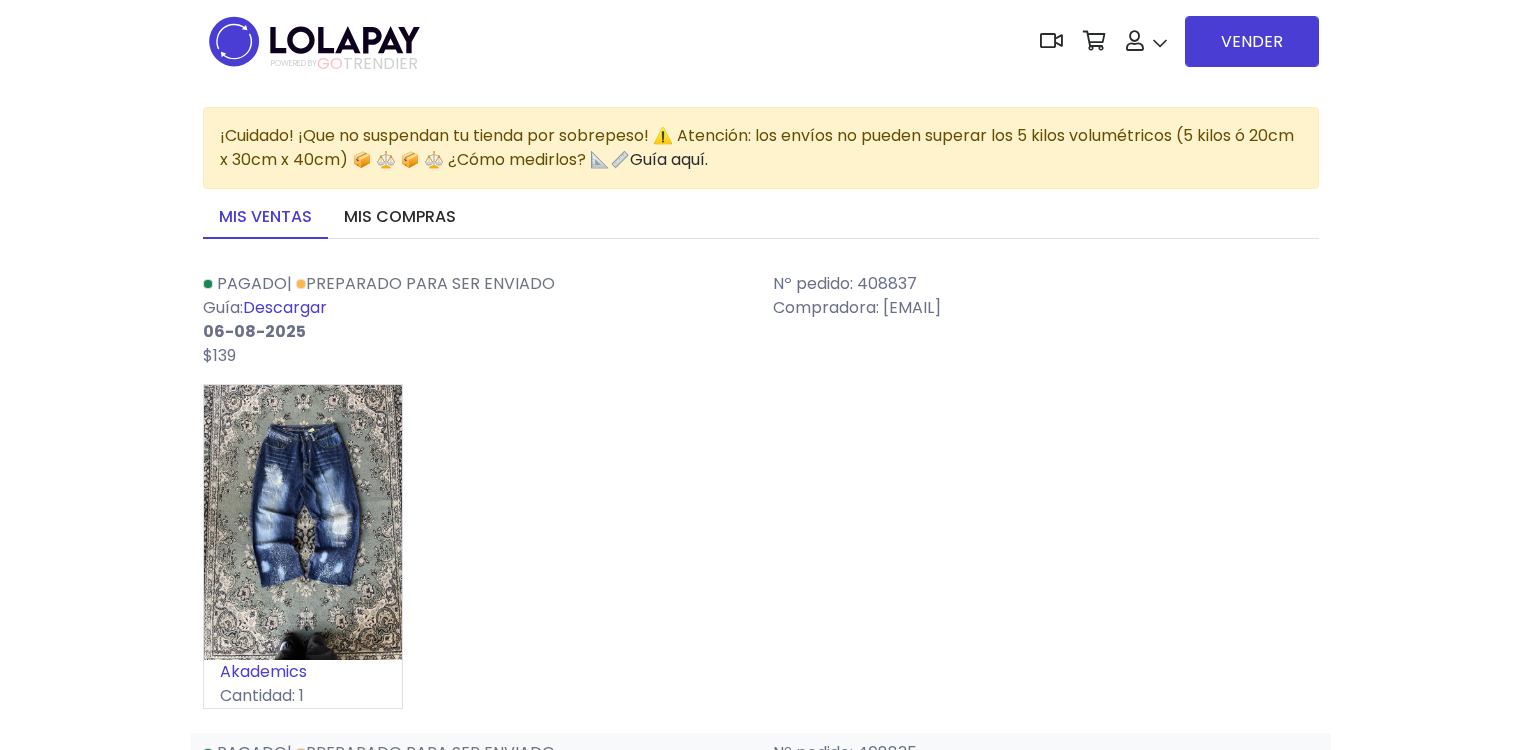 scroll, scrollTop: 0, scrollLeft: 0, axis: both 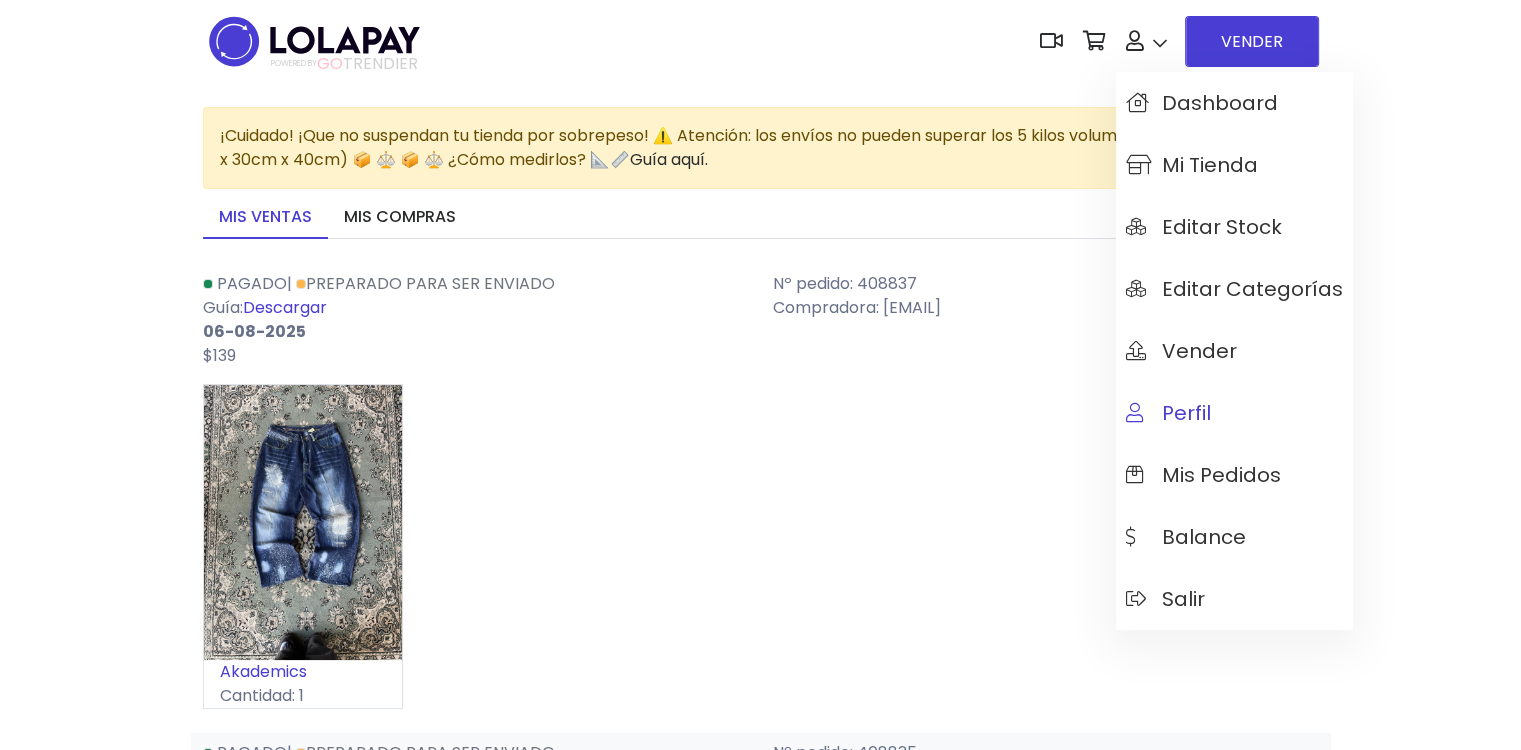 click on "Perfil" at bounding box center [1168, 413] 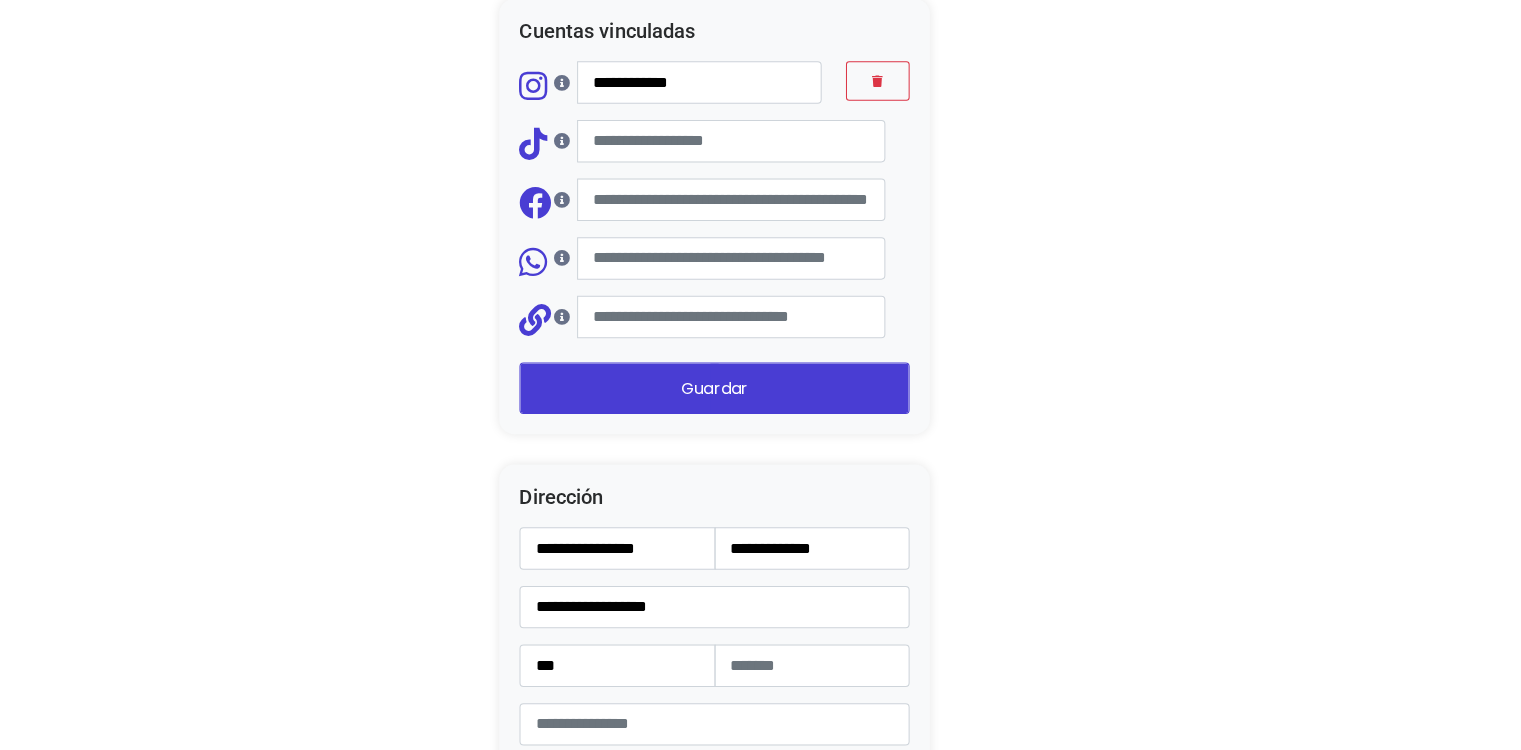 scroll, scrollTop: 2500, scrollLeft: 0, axis: vertical 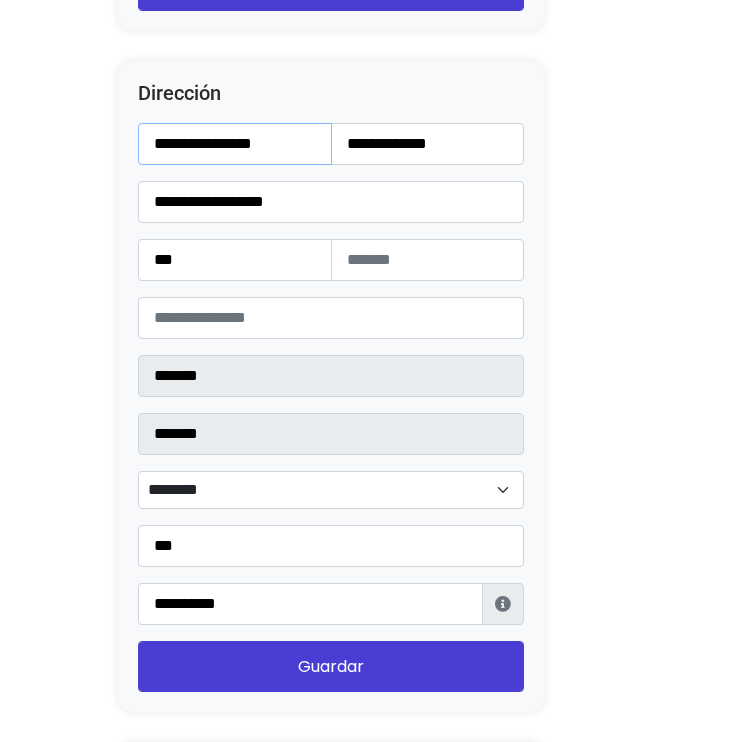 click on "**********" at bounding box center (235, 144) 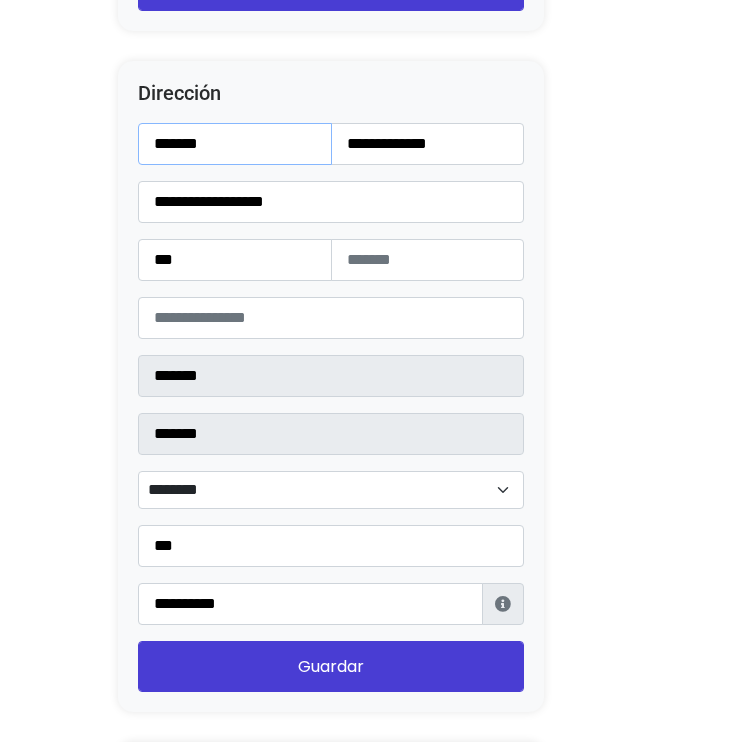 type on "******" 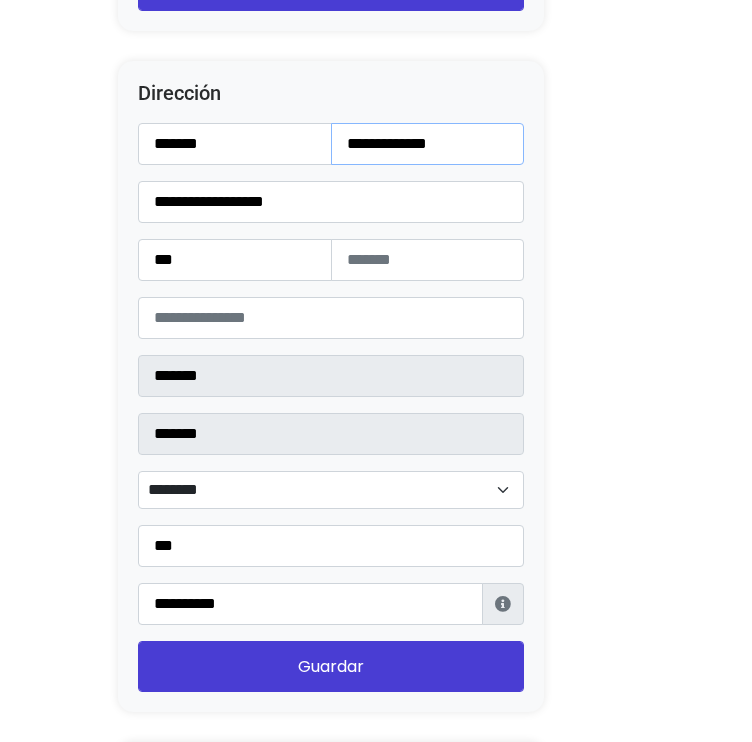 click on "**********" at bounding box center [428, 144] 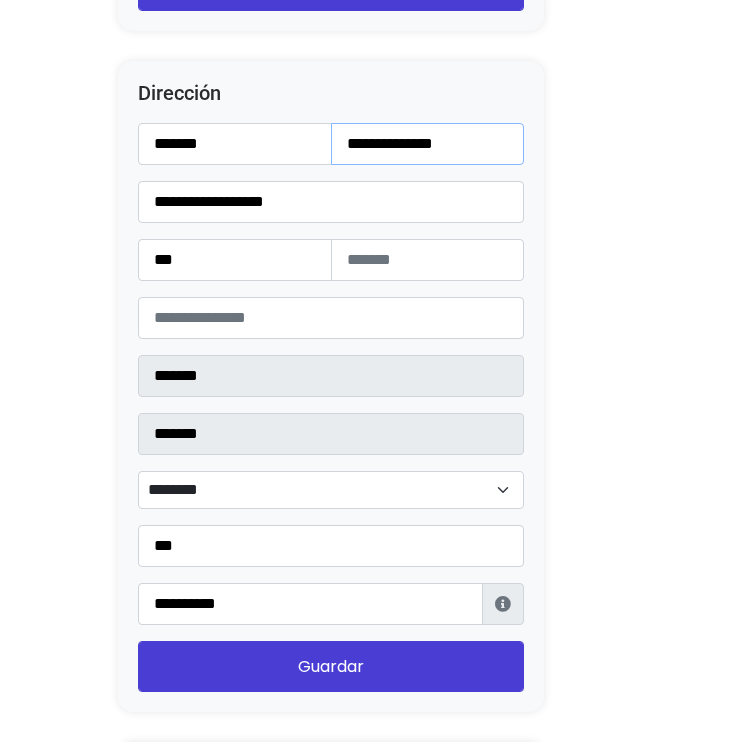 click on "**********" at bounding box center (428, 144) 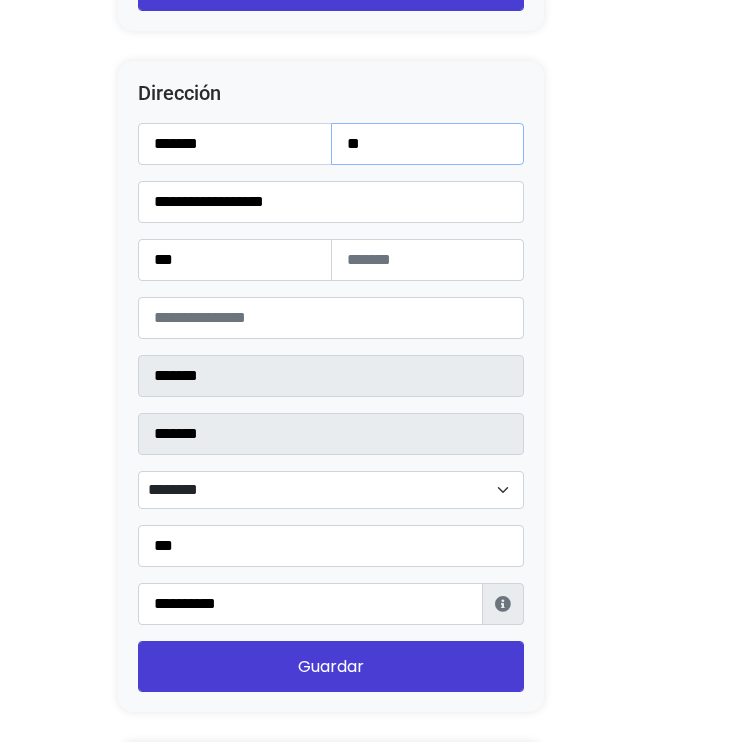 type on "*" 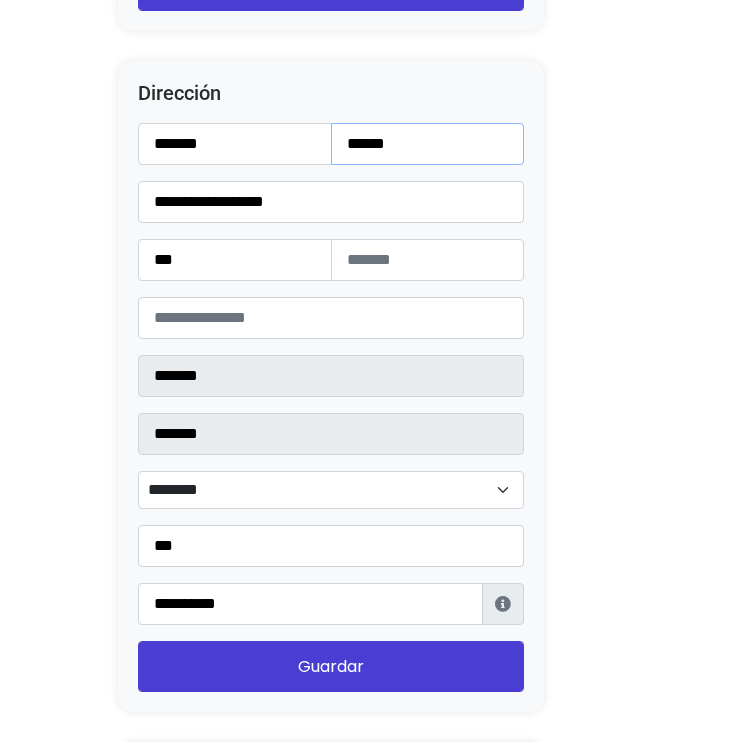 type on "******" 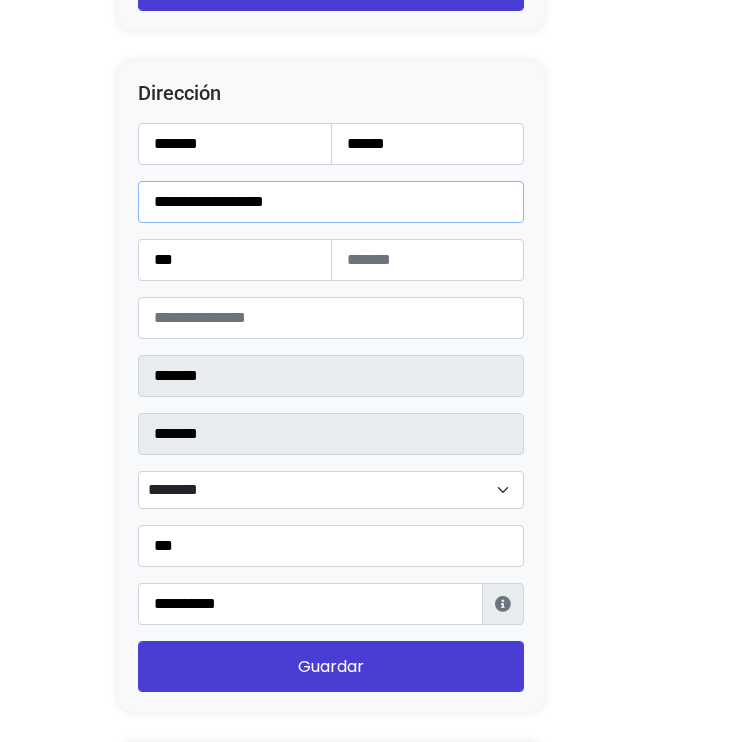 click on "**********" at bounding box center (331, 202) 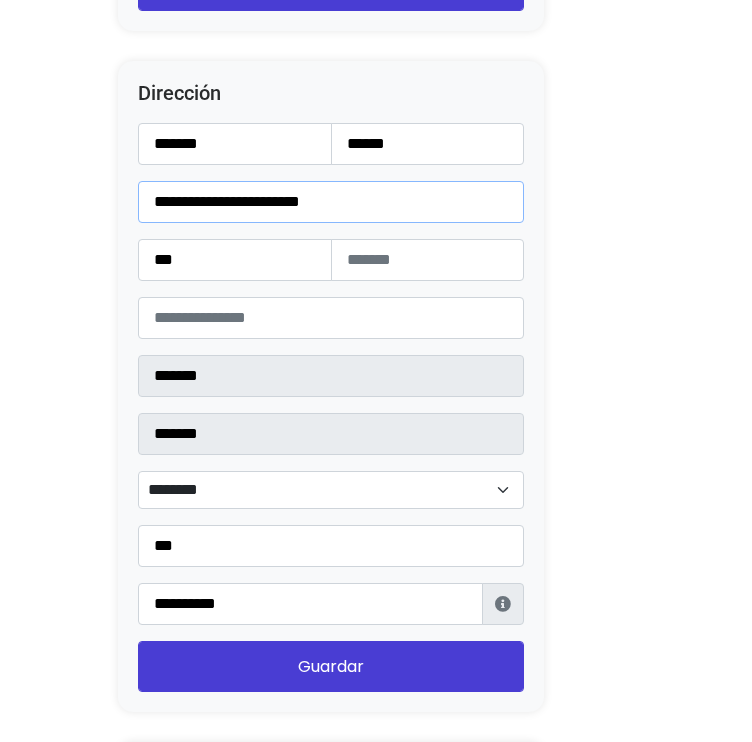 type on "**********" 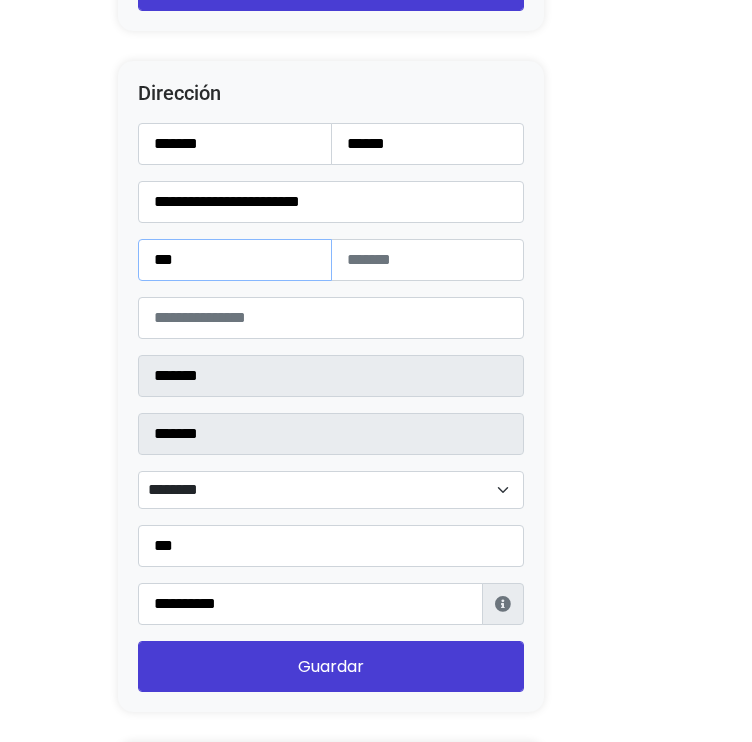 click on "***" at bounding box center (235, 260) 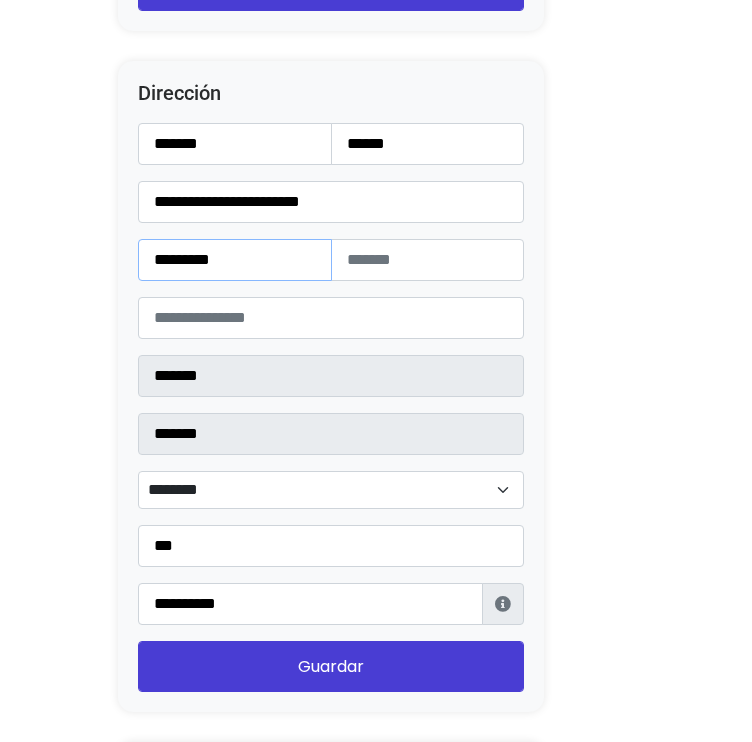 type on "*********" 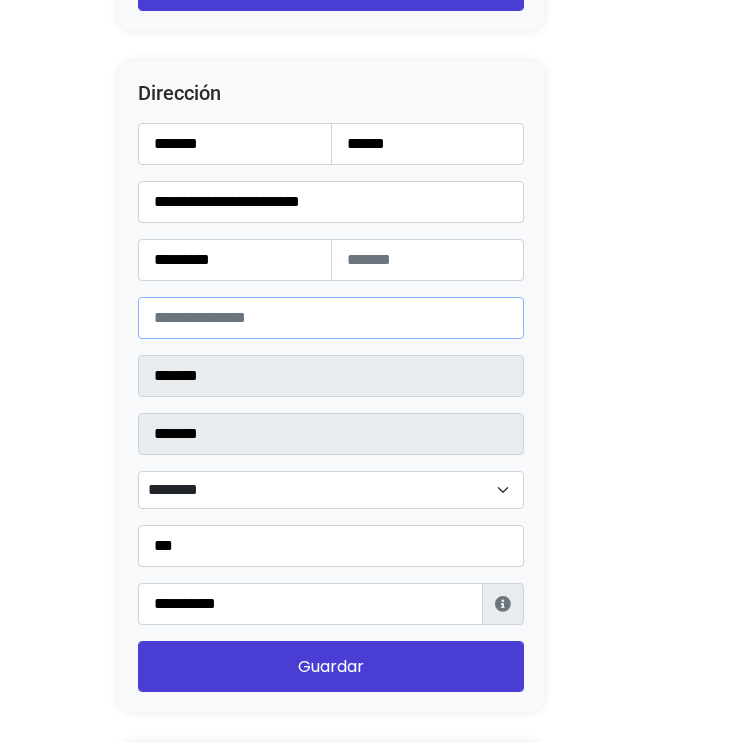 click on "*****" at bounding box center [331, 318] 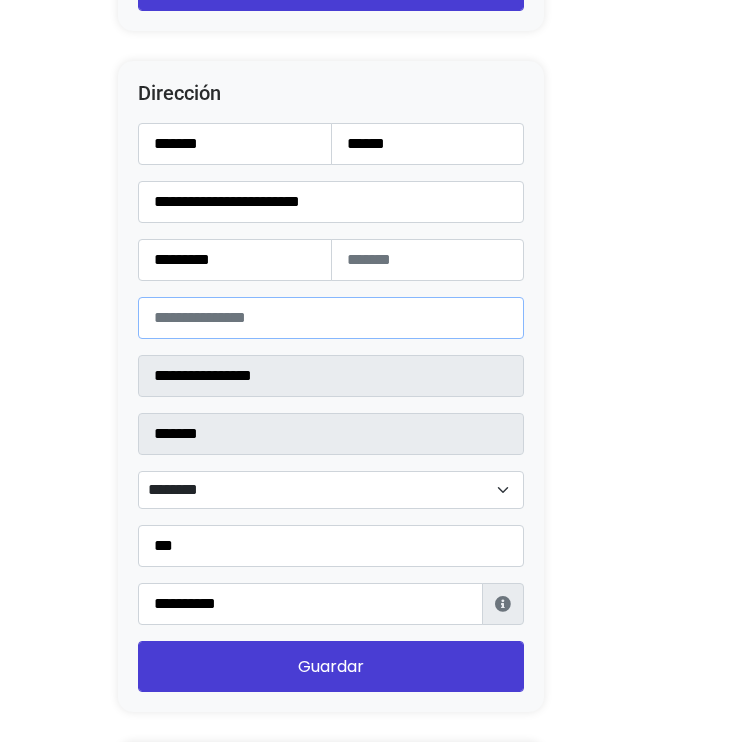 select 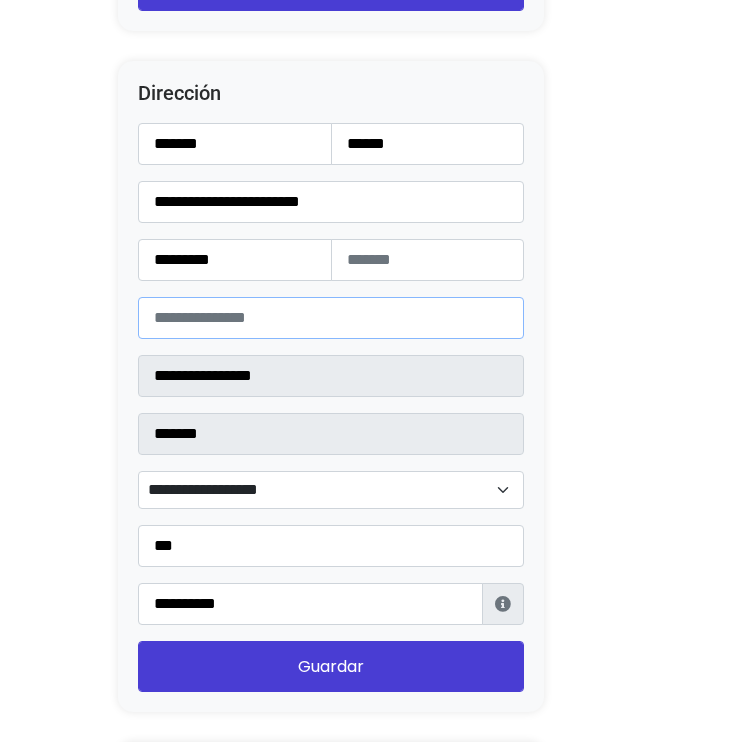 type on "*****" 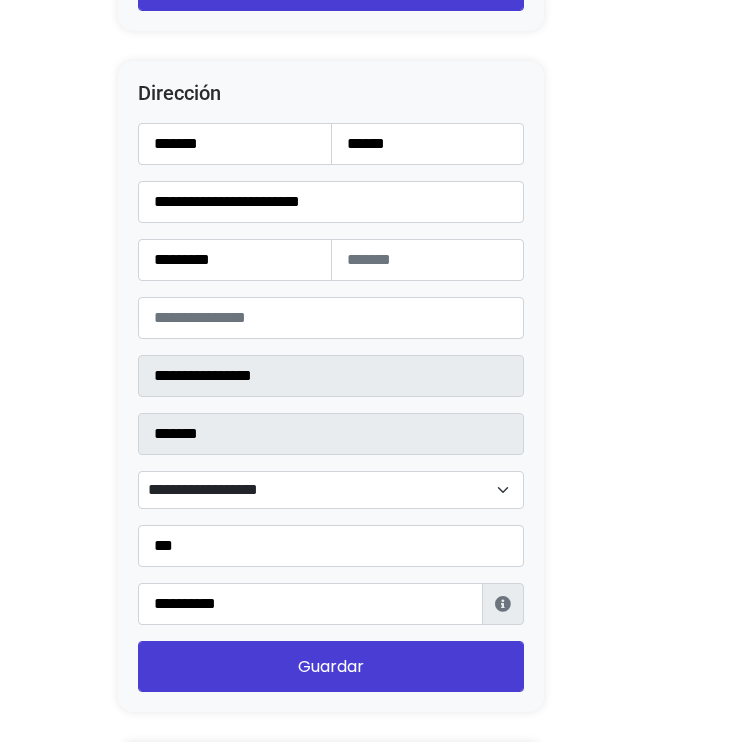 click on "**********" at bounding box center [331, 490] 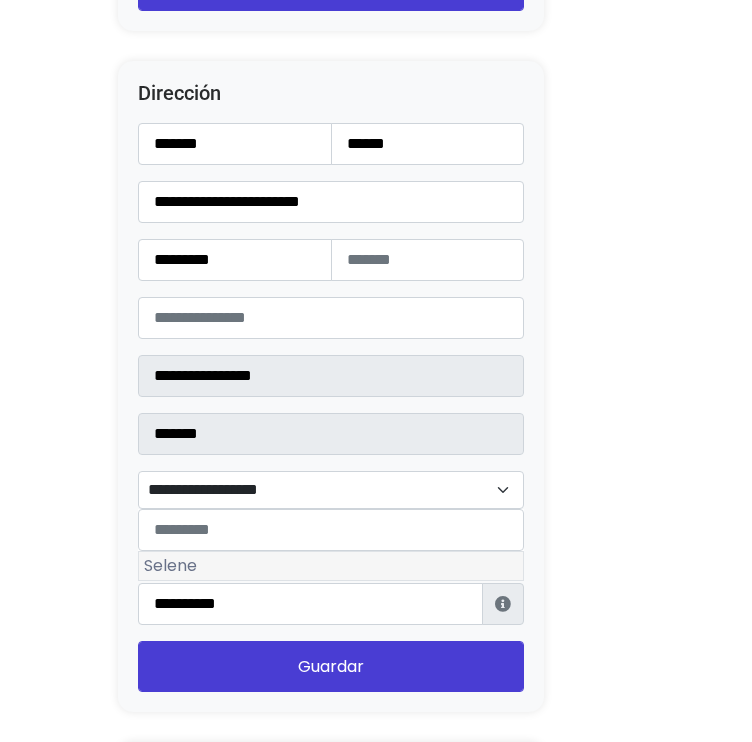 click on "Selene" at bounding box center [331, 566] 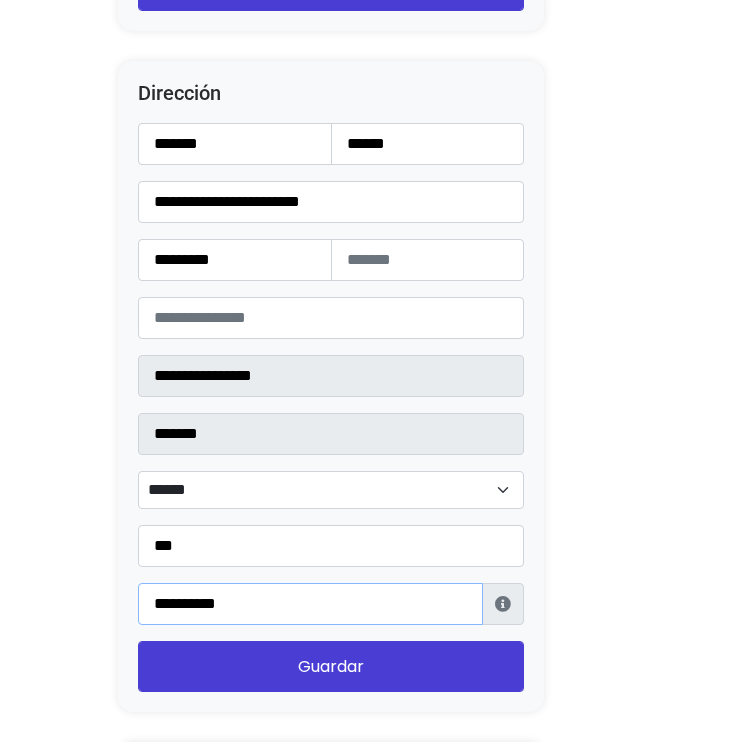 click on "**********" at bounding box center (310, 604) 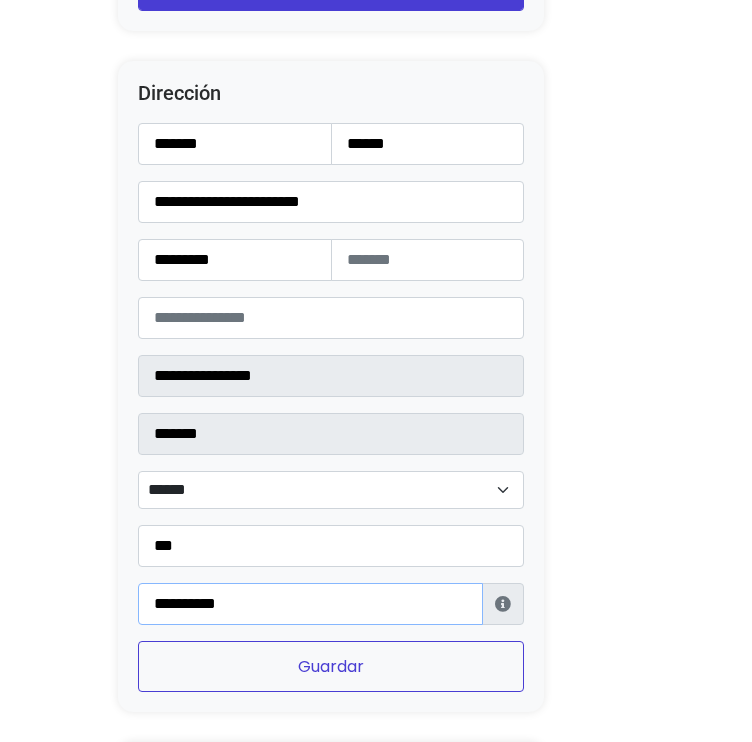 type on "**********" 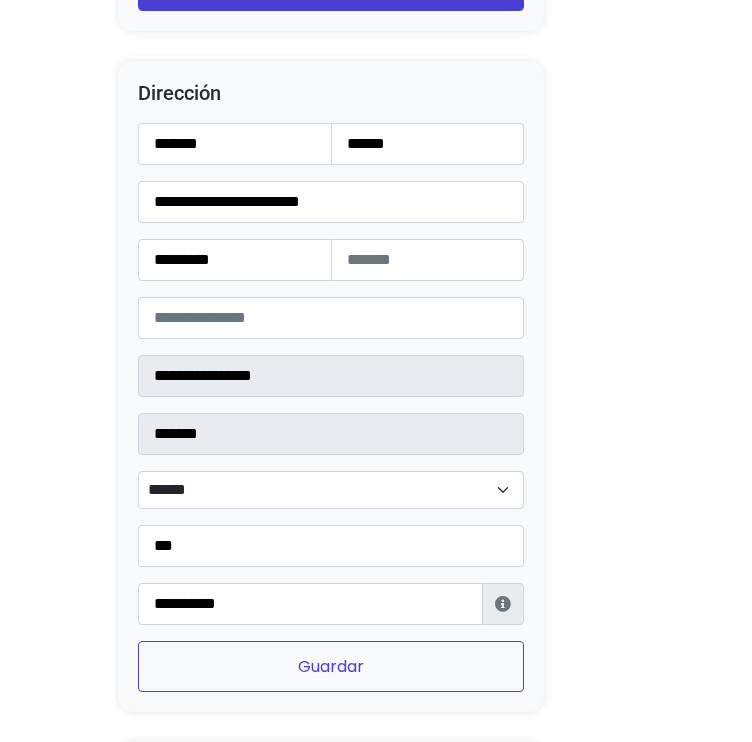 click on "Guardar" at bounding box center (331, 666) 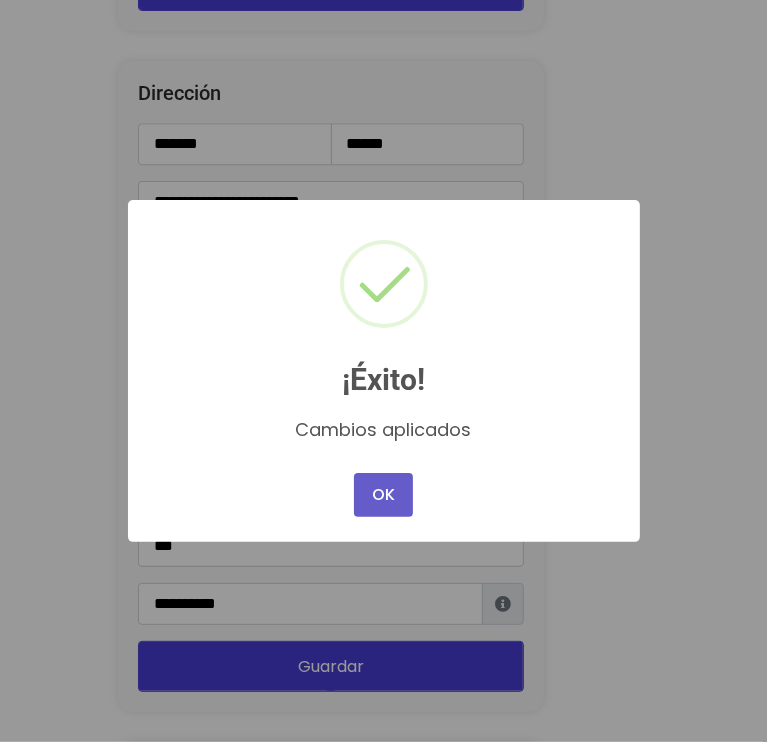 click on "OK" at bounding box center [383, 495] 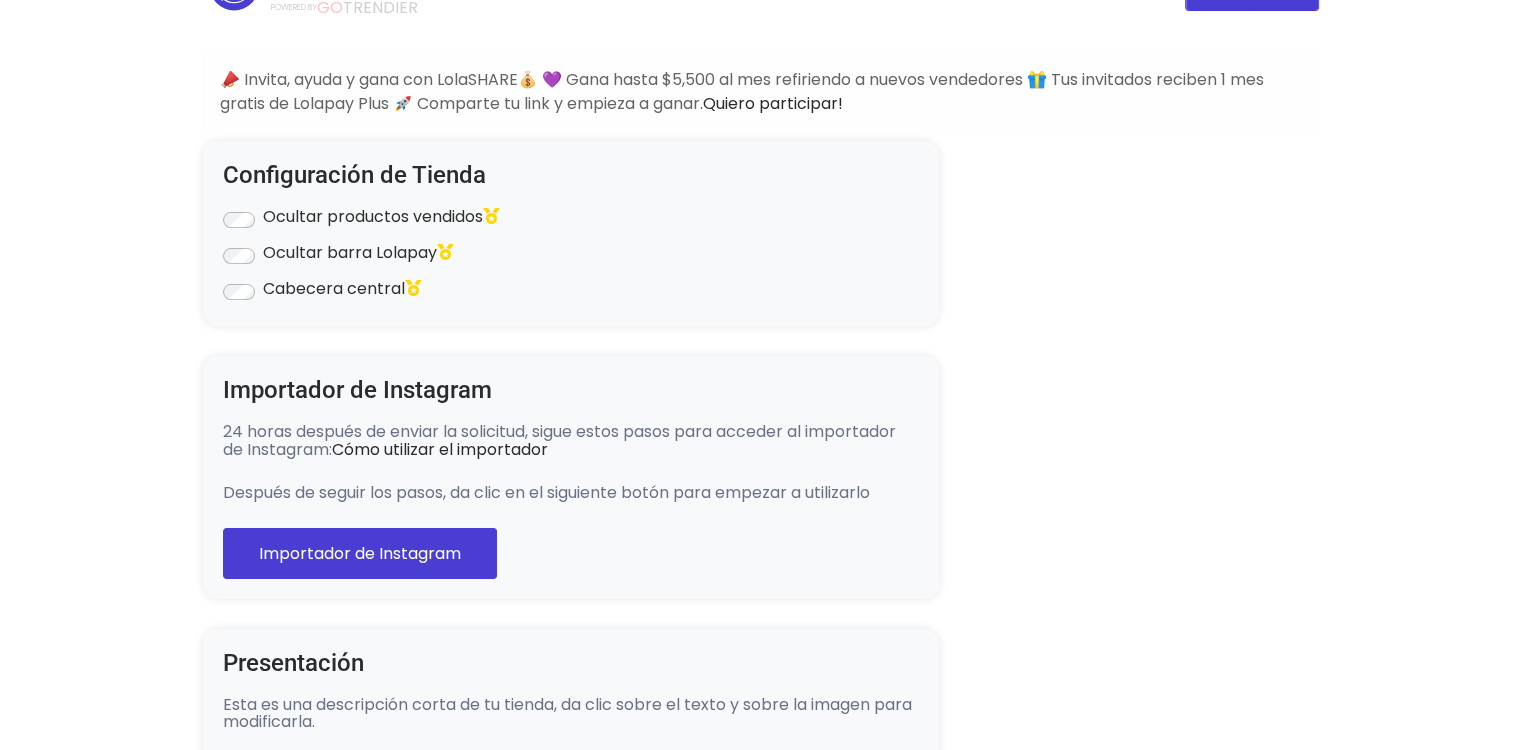 scroll, scrollTop: 0, scrollLeft: 0, axis: both 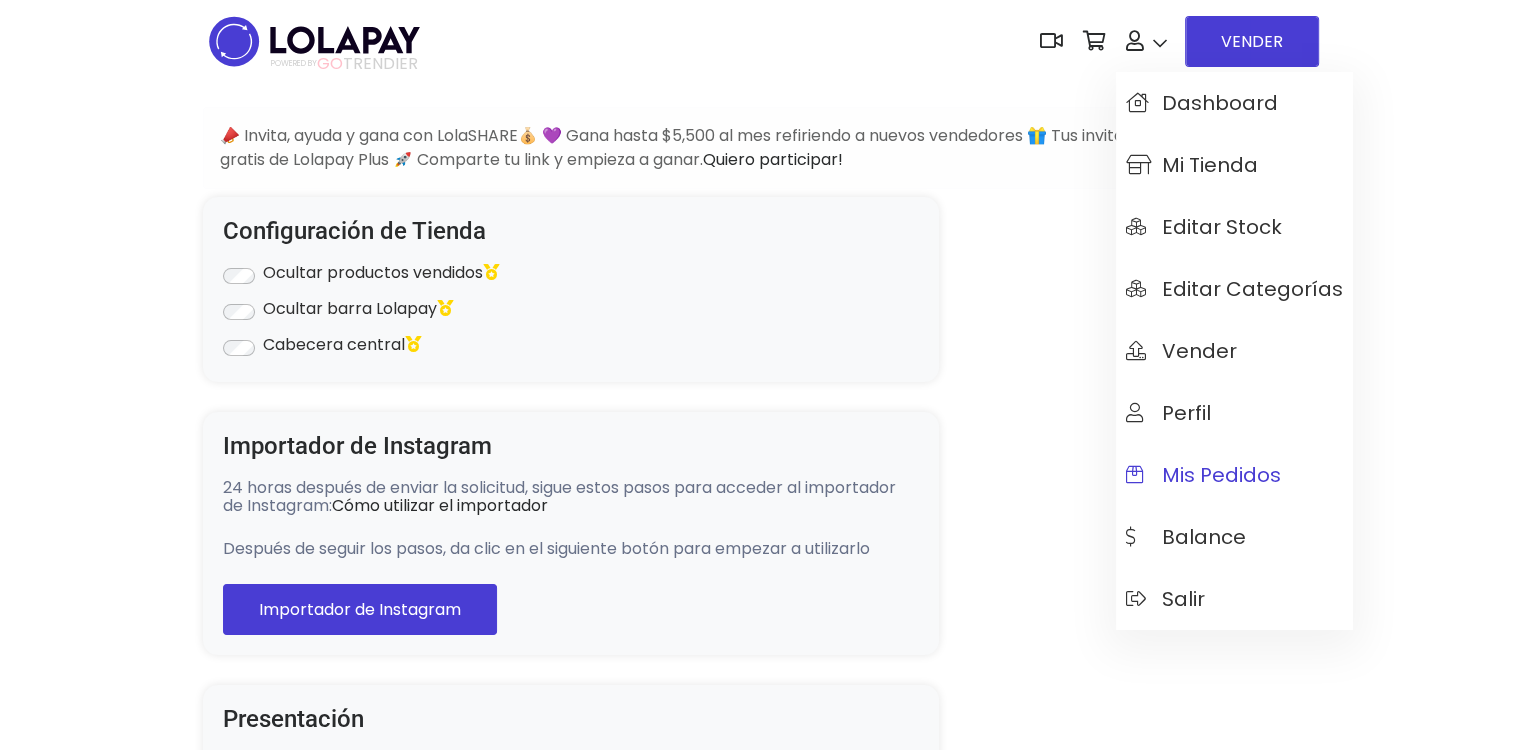 click on "Mis pedidos" at bounding box center [1203, 475] 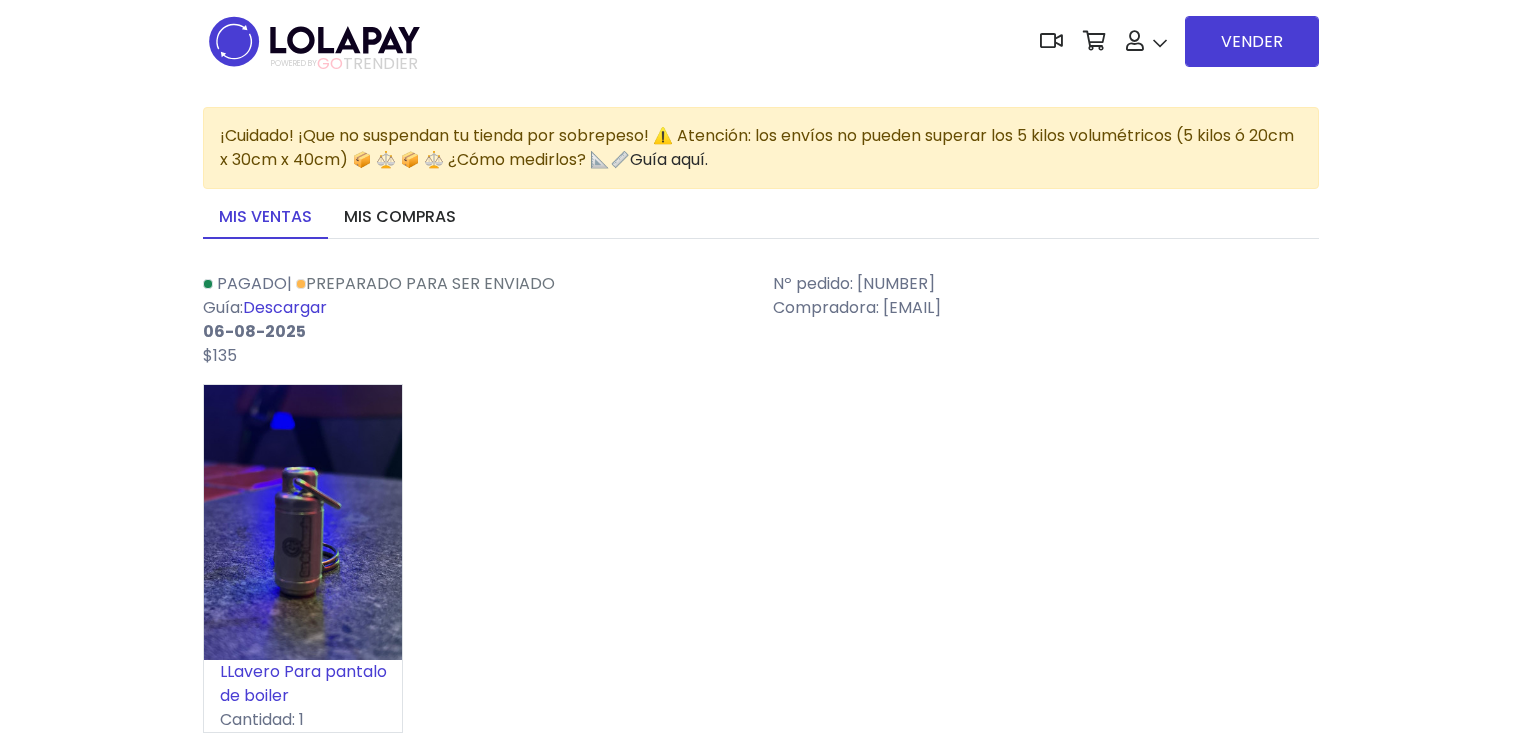 scroll, scrollTop: 0, scrollLeft: 0, axis: both 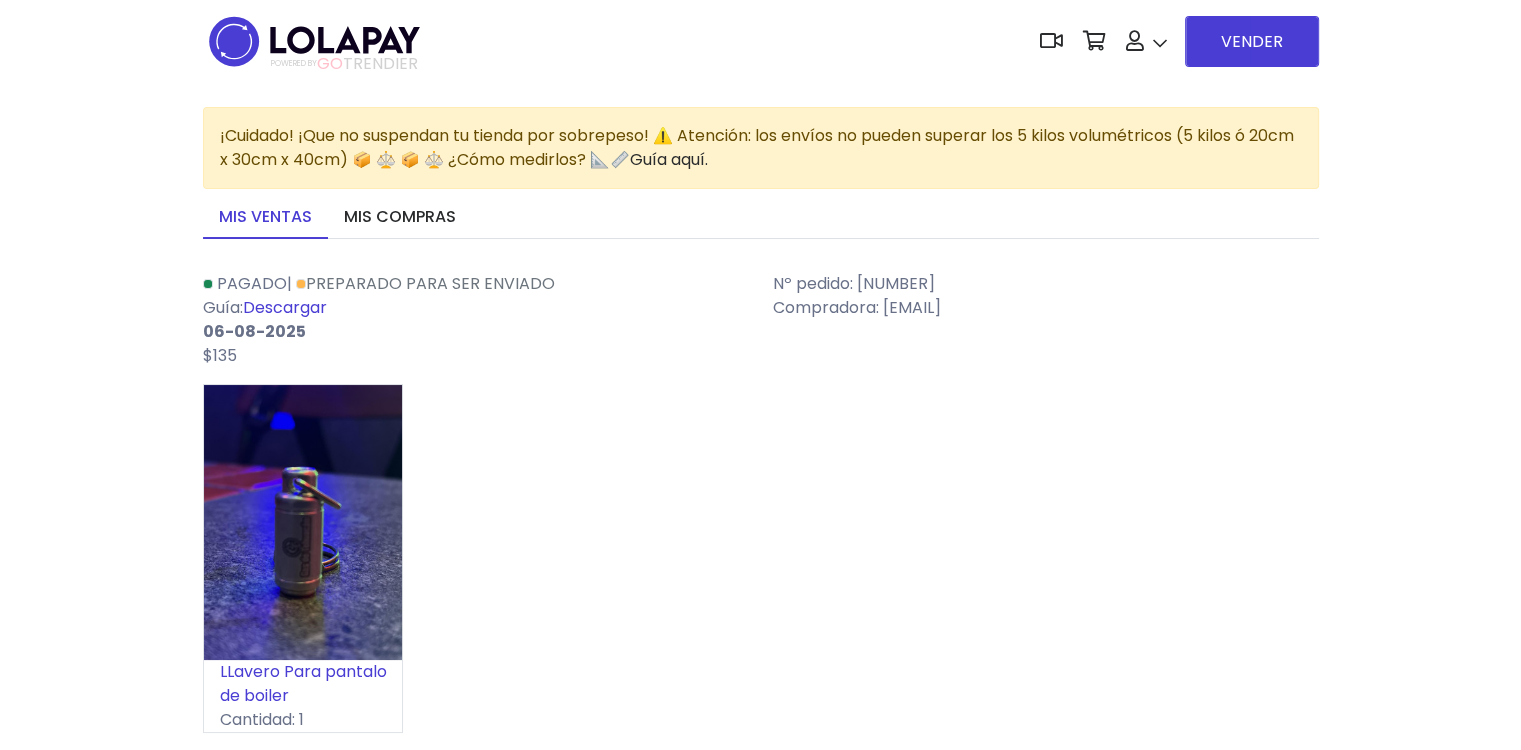 click on "Descargar" at bounding box center [285, 307] 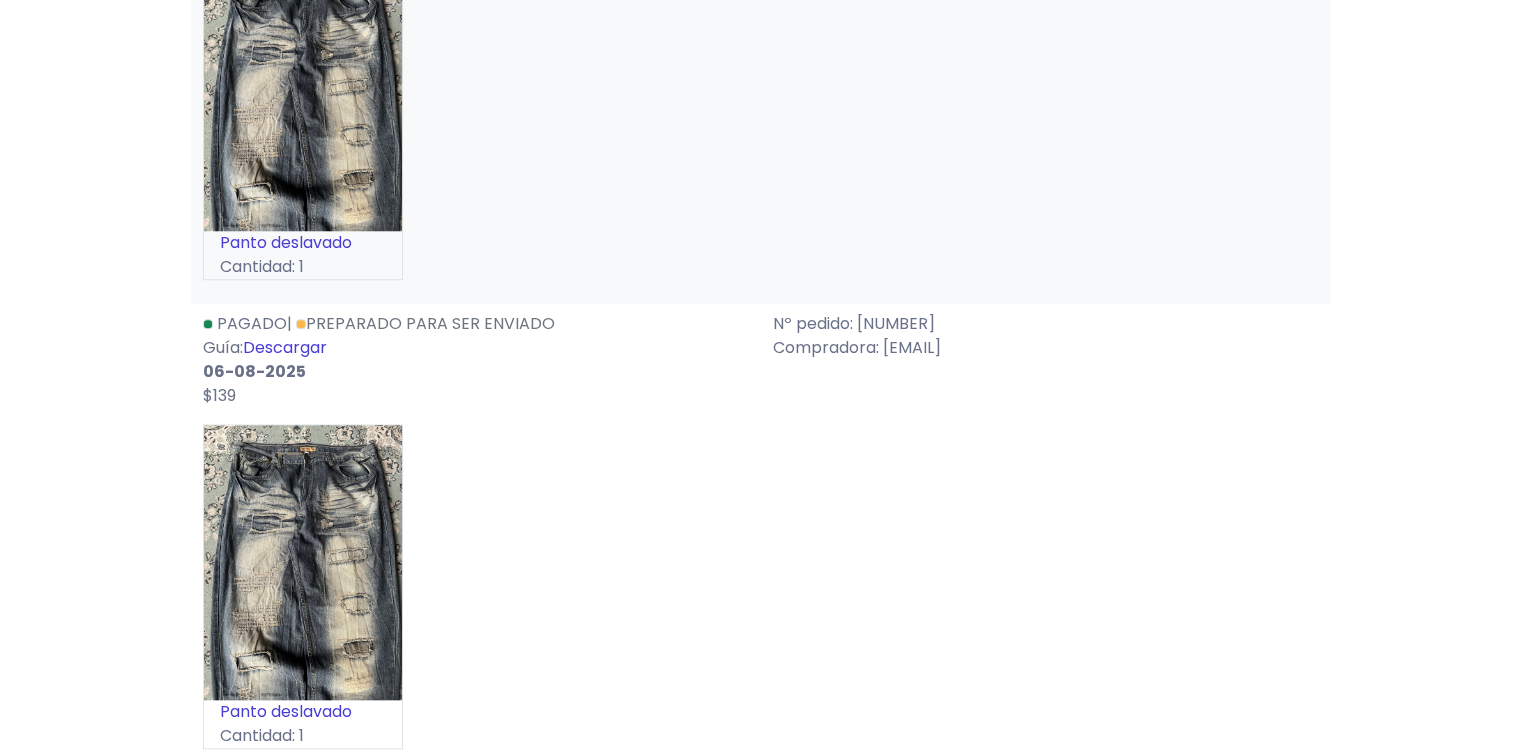scroll, scrollTop: 2200, scrollLeft: 0, axis: vertical 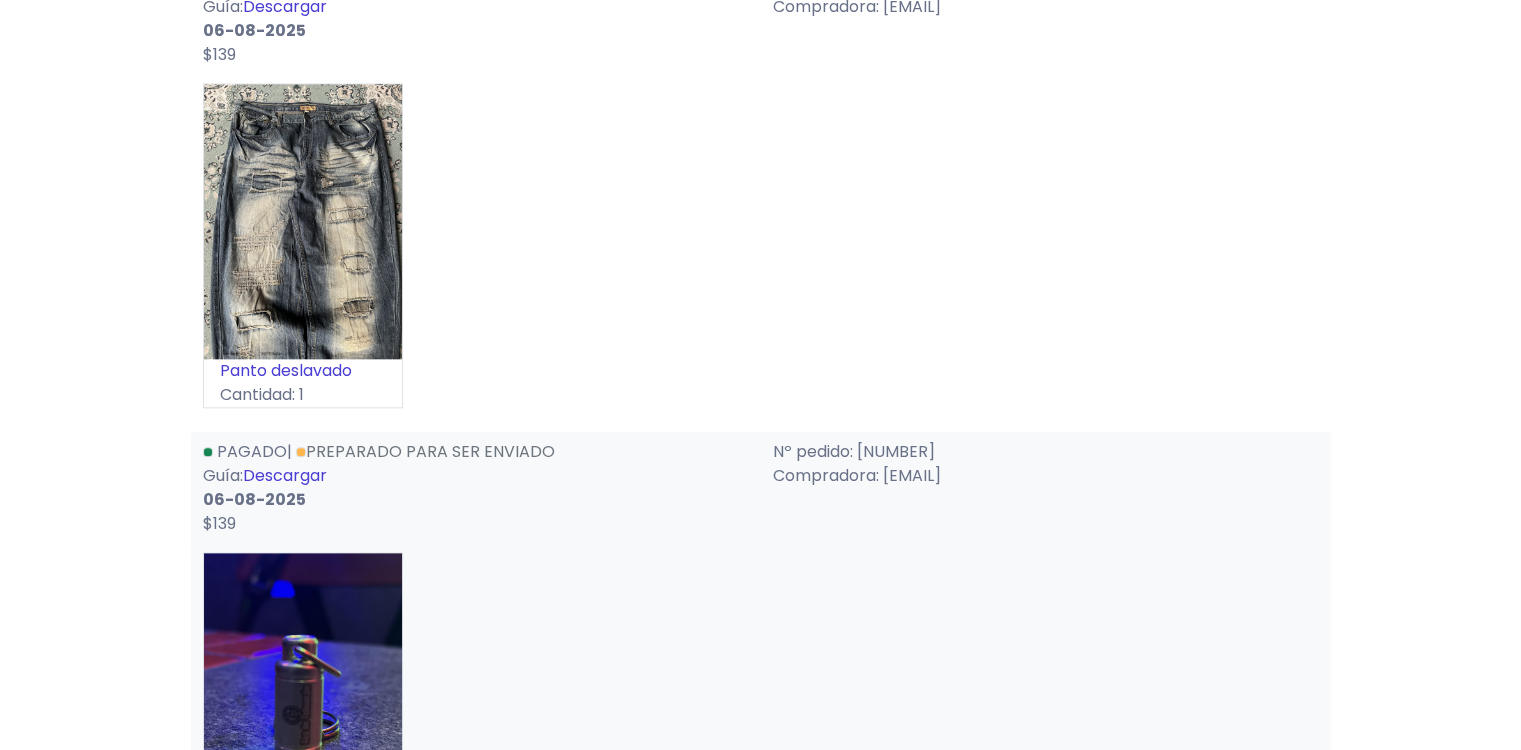 click on "Pagado
|
Preparado para ser enviado
Guía:
Descargar
06-08-2025
$139
Nº pedido: [NUMBER]" at bounding box center [761, 488] 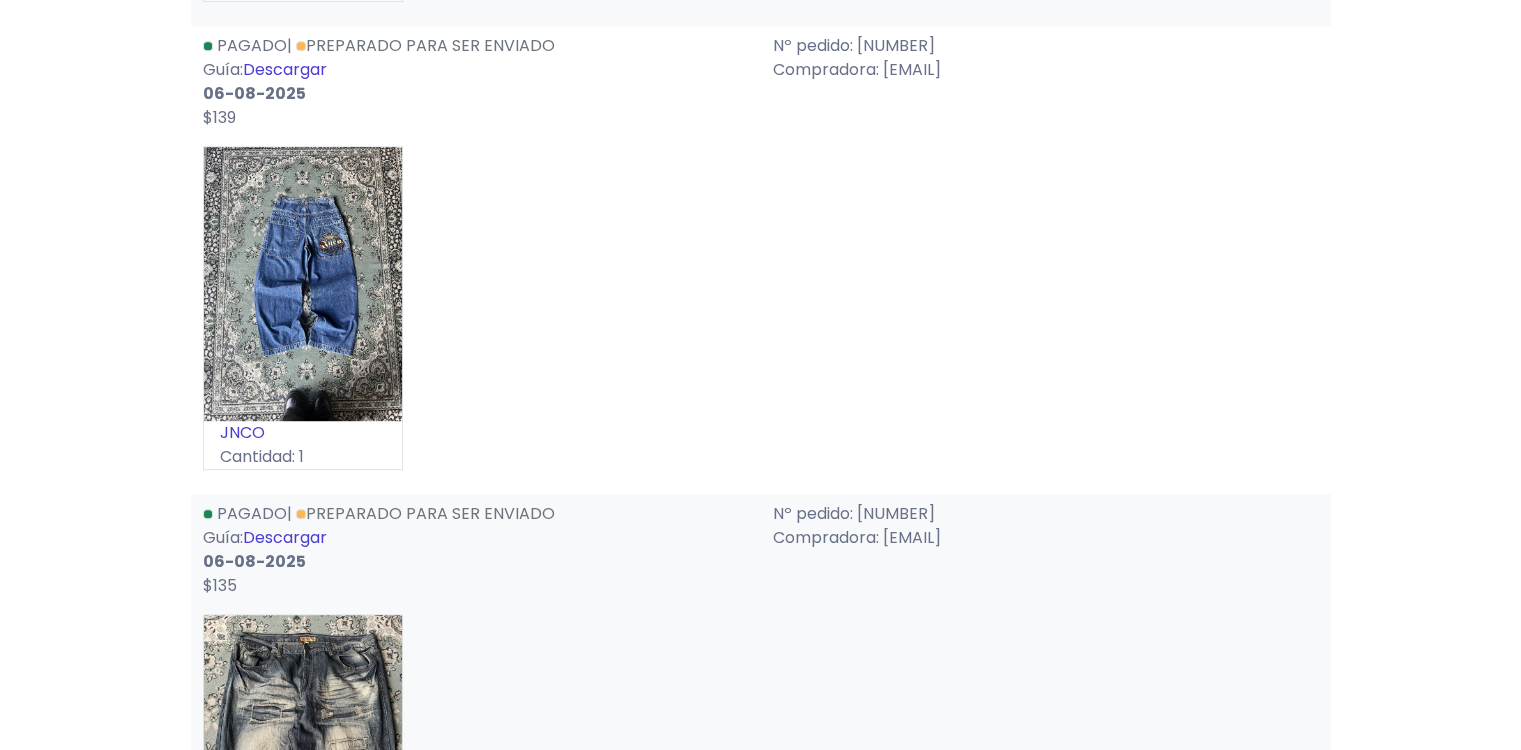 scroll, scrollTop: 1300, scrollLeft: 0, axis: vertical 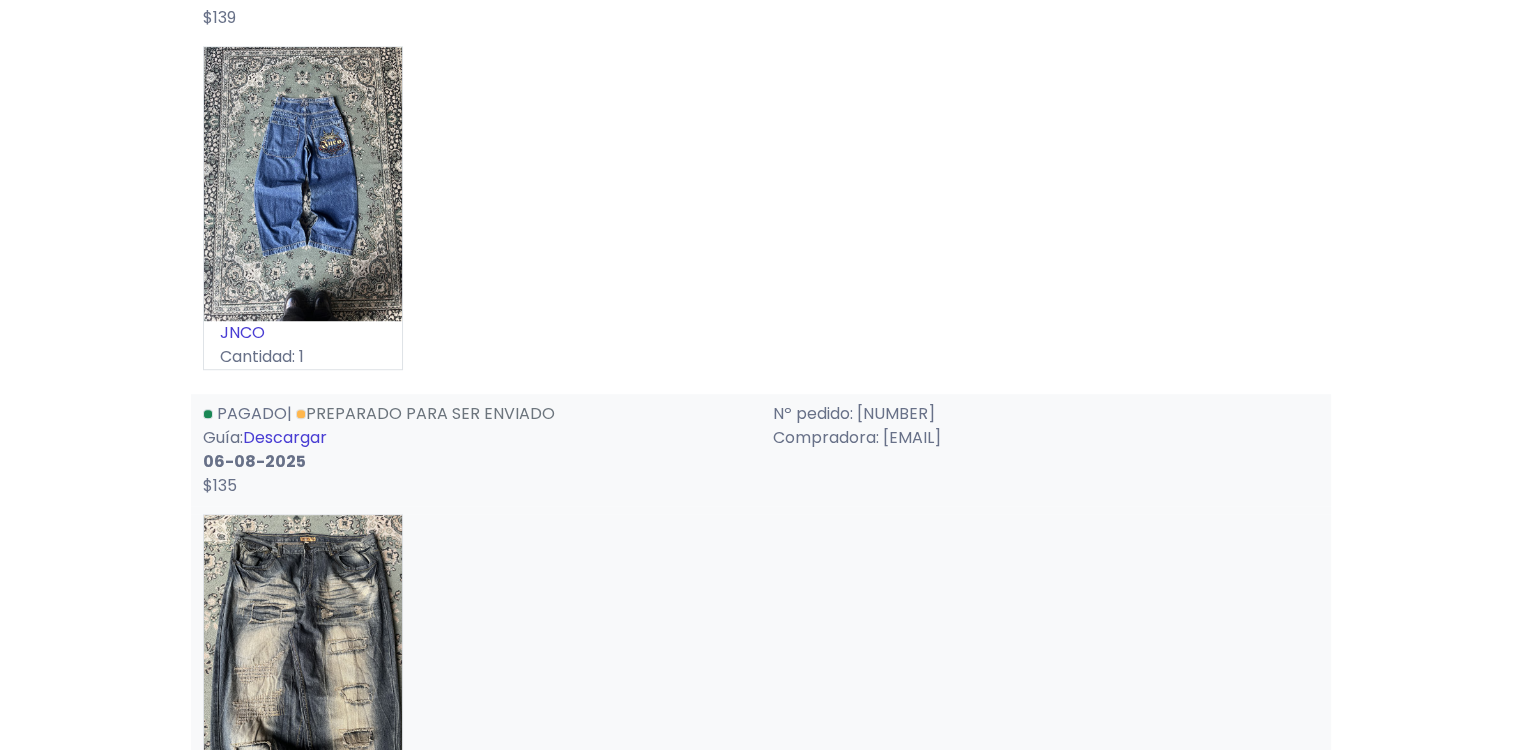 click on "Descargar" at bounding box center (285, 437) 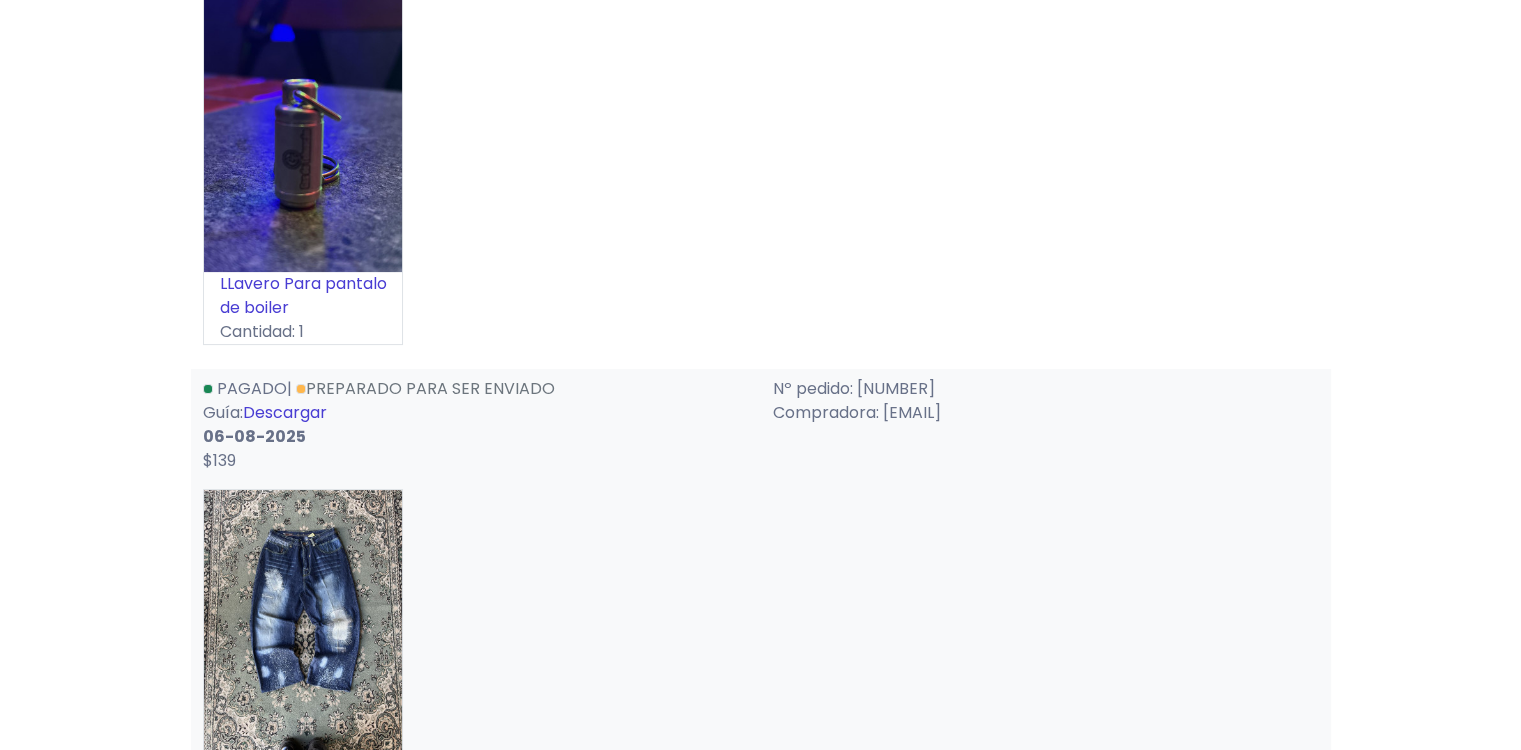 scroll, scrollTop: 0, scrollLeft: 0, axis: both 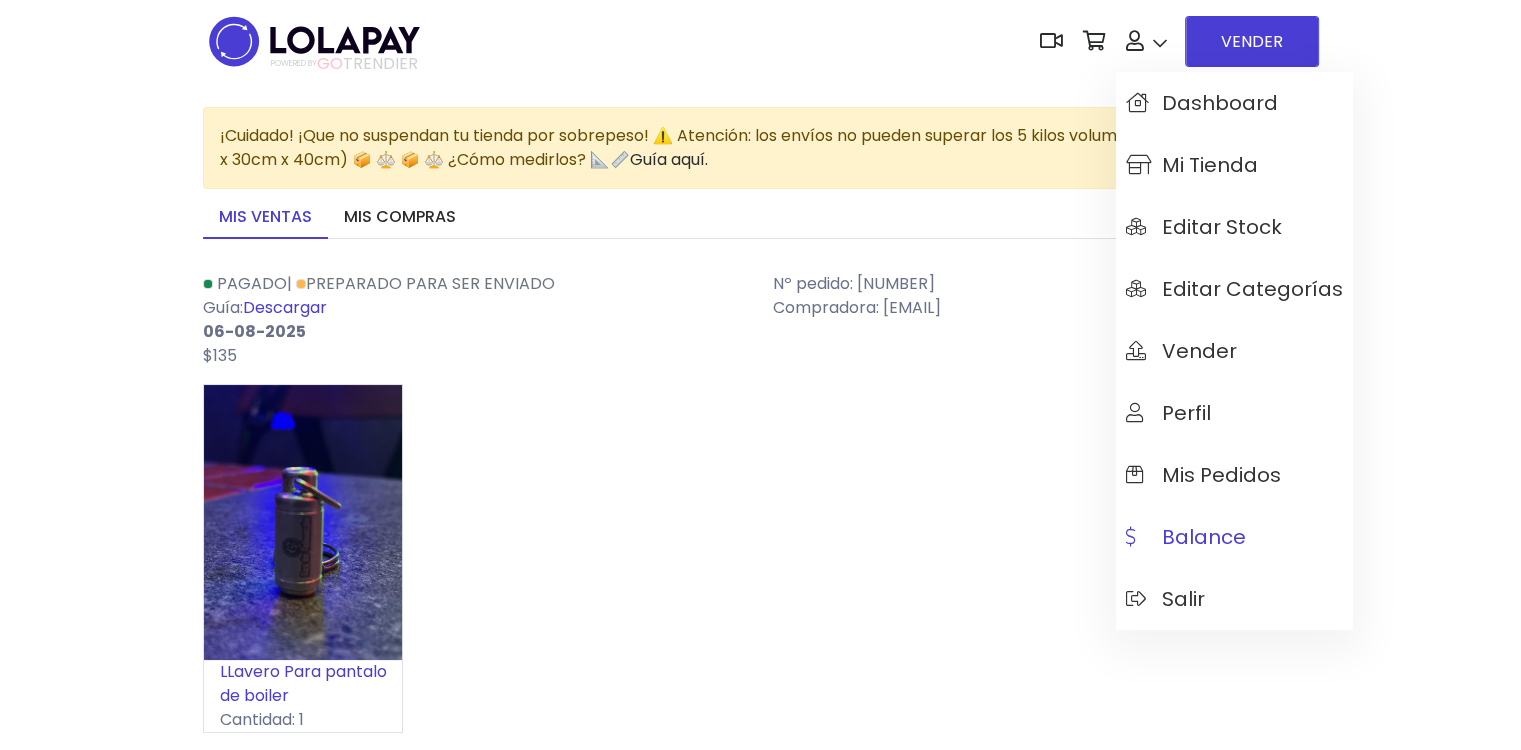 click on "Balance" at bounding box center [1234, 537] 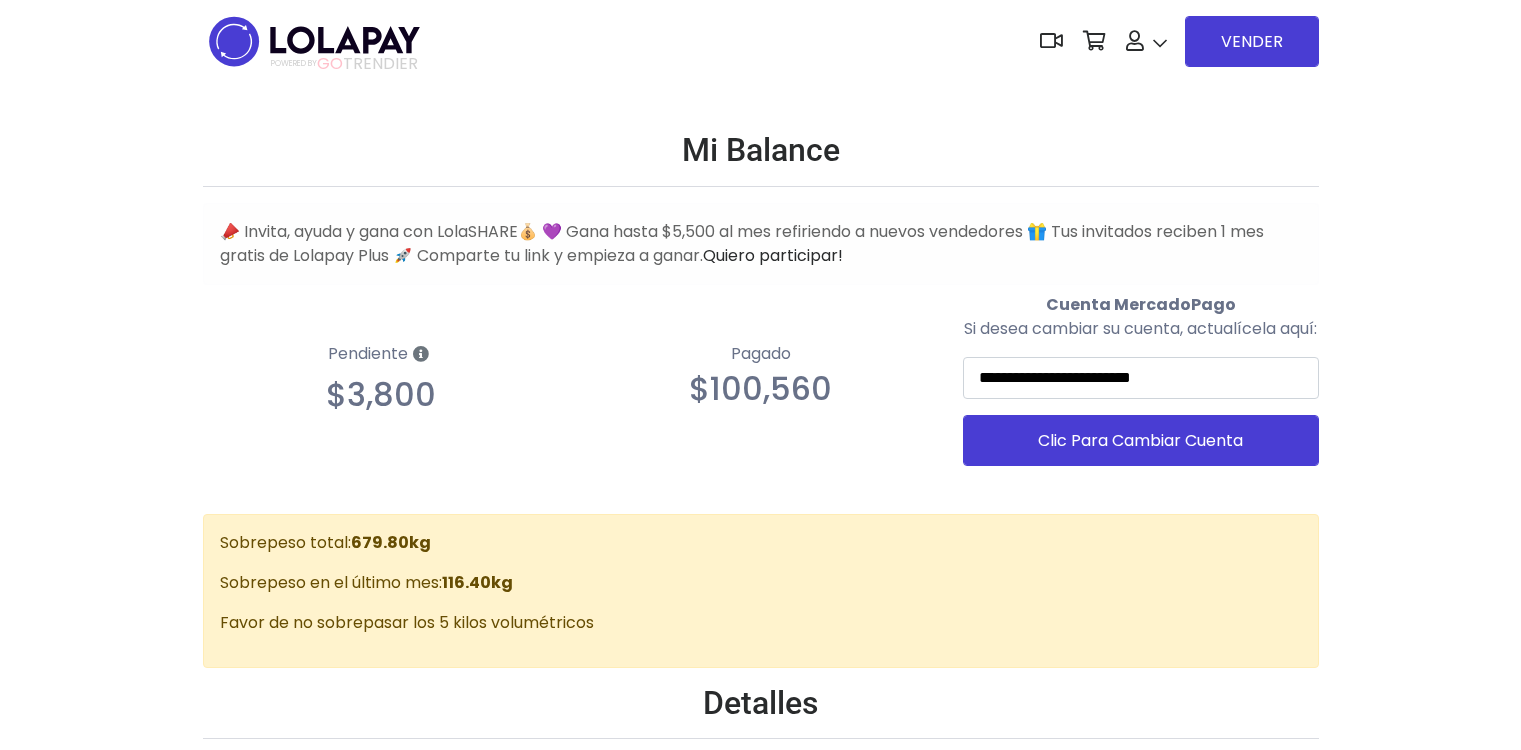 scroll, scrollTop: 0, scrollLeft: 0, axis: both 